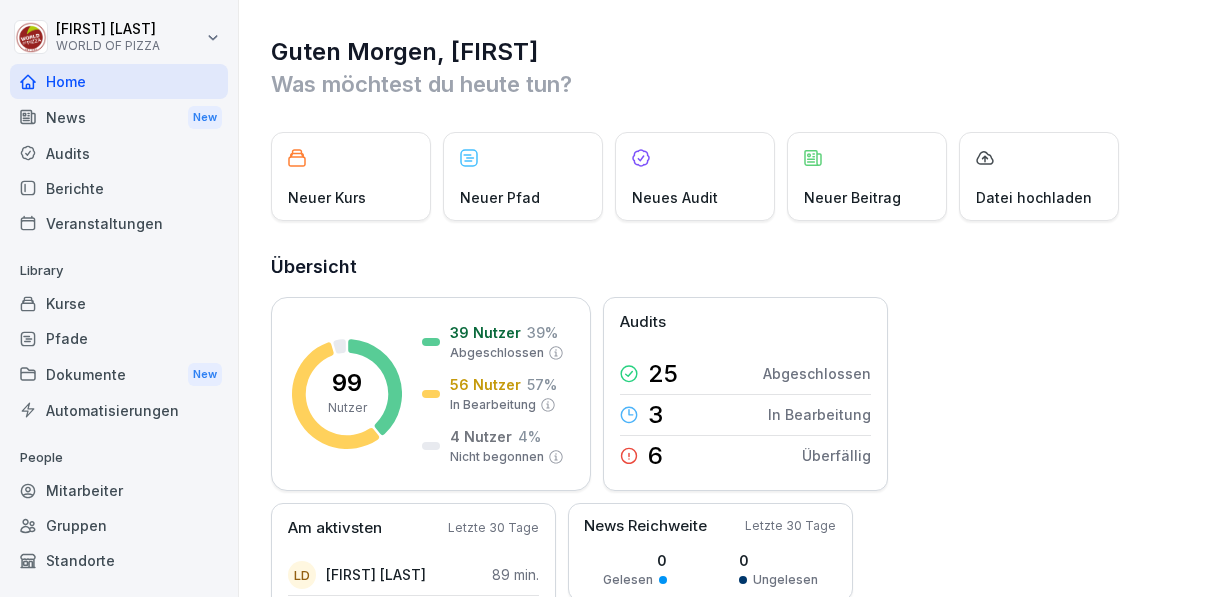scroll, scrollTop: 0, scrollLeft: 0, axis: both 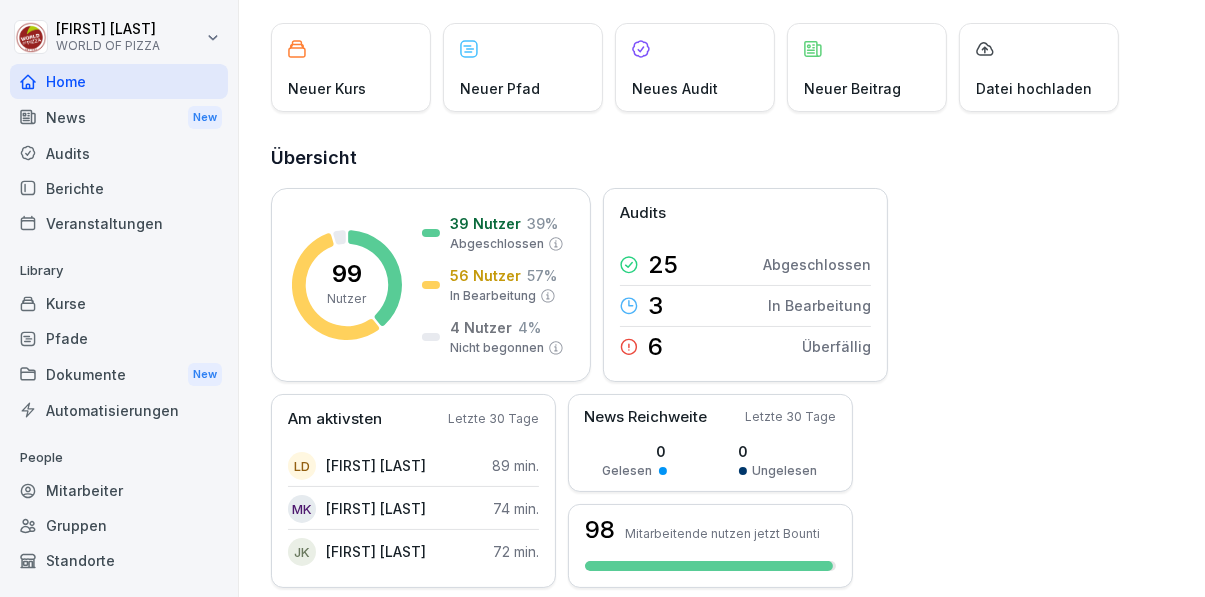 click on "Mitarbeiter" at bounding box center [119, 490] 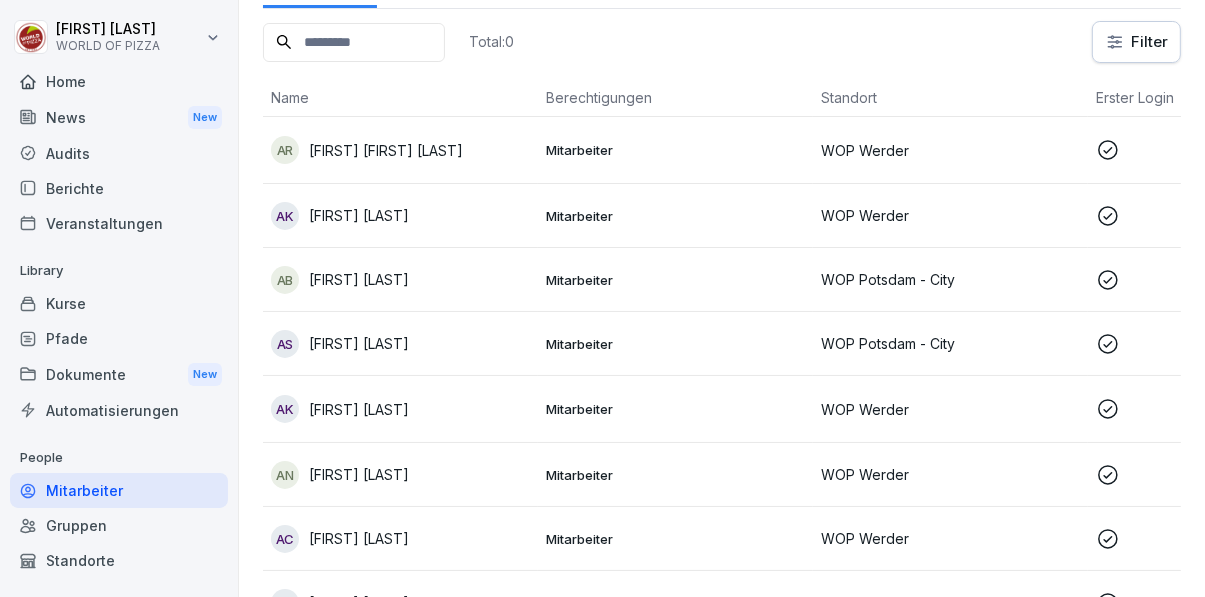 scroll, scrollTop: 20, scrollLeft: 0, axis: vertical 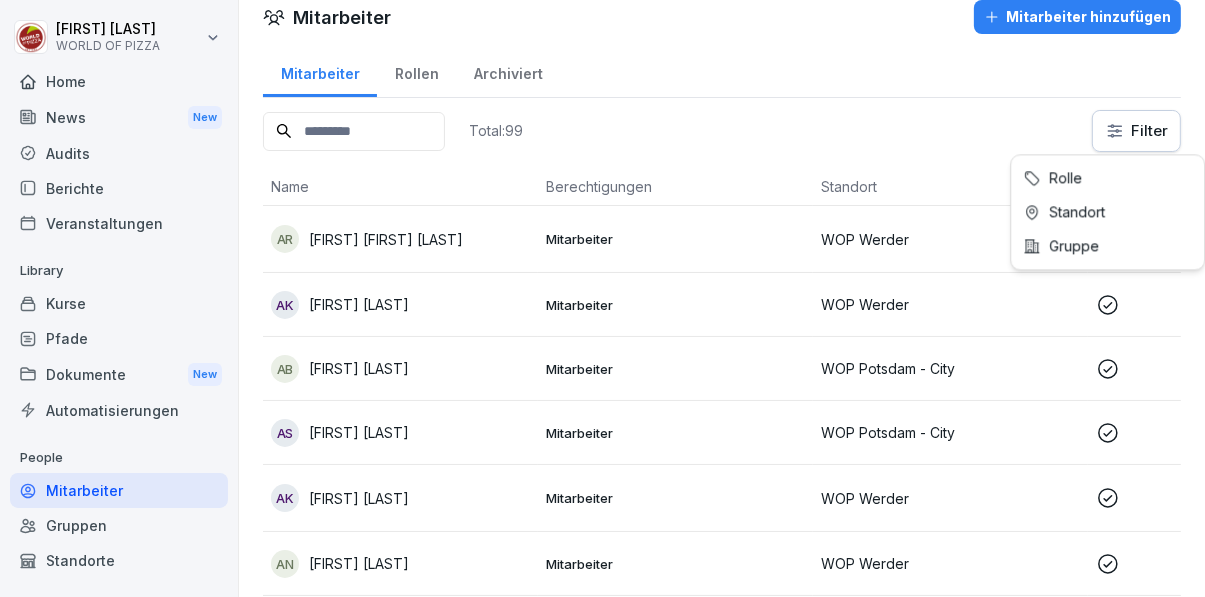 click on "[FIRST]   [LAST] WORLD OF PIZZA Home News New Audits Berichte Veranstaltungen Library Kurse Pfade Dokumente New Automatisierungen People Mitarbeiter Gruppen Standorte Support Einstellungen Mitarbeiter Mitarbeiter hinzufügen Mitarbeiter Rollen Archiviert Total:  99 Filter Name Berechtigungen Standort Erster Login Rolle AR [FIRST] [LAST] Mitarbeiter WOP Werder Fahrer KFZ und Bike, [ROLE], Fahrer KFZ AK [FIRST] [LAST] Mitarbeiter WOP Werder Fahrer KFZ und Bike AB [FIRST] [LAST] Mitarbeiter WOP Potsdam - City Fahrer nur BIKE AS [FIRST] [LAST] Mitarbeiter WOP Potsdam - City Fahrer KFZ und Bike AK [FIRST] [LAST] Mitarbeiter WOP Werder Fahrer KFZ und Bike, [ROLE], [ROLE] AN [FIRST] [LAST] Mitarbeiter WOP Werder Fahrer KFZ AC [FIRST] [LAST] Mitarbeiter WOP Werder [ROLE], [ROLE] AK [FIRST] [LAST] Mitarbeiter WOP Werder Fahrer nur BIKE AM [FIRST]  [LAST] Mitarbeiter WOP Potsdam - City Fahrer KFZ und Bike BY [FIRST] [LAST] Mitarbeiter WOP Potsdam - City Fahrer KFZ BM [FIRST] BN BA" at bounding box center (602, 298) 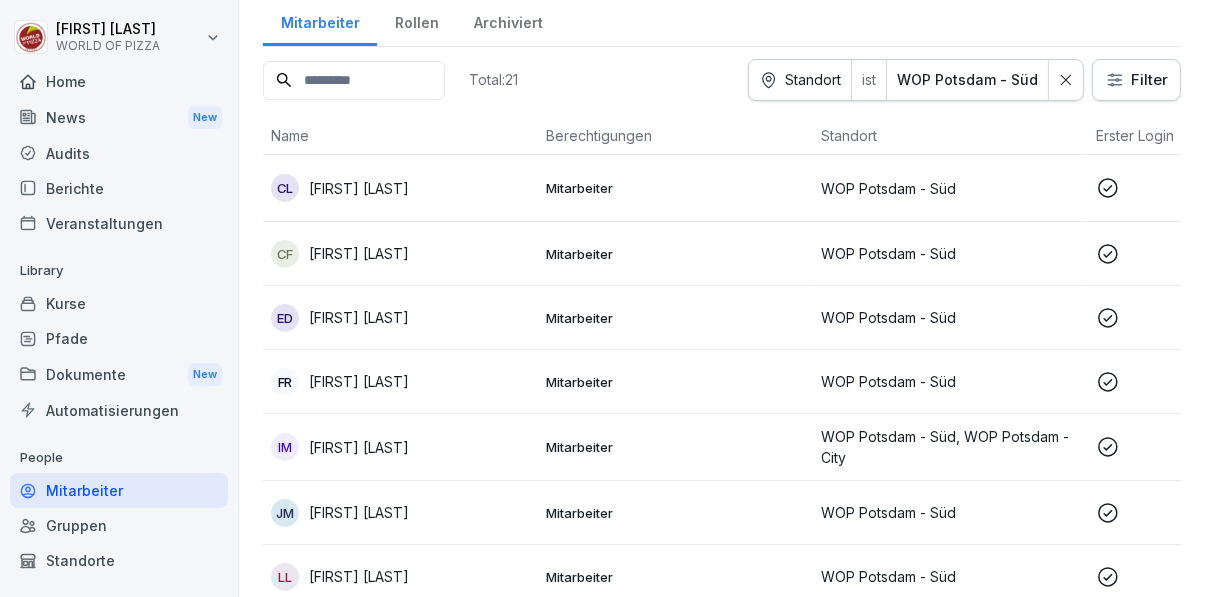 scroll, scrollTop: 73, scrollLeft: 0, axis: vertical 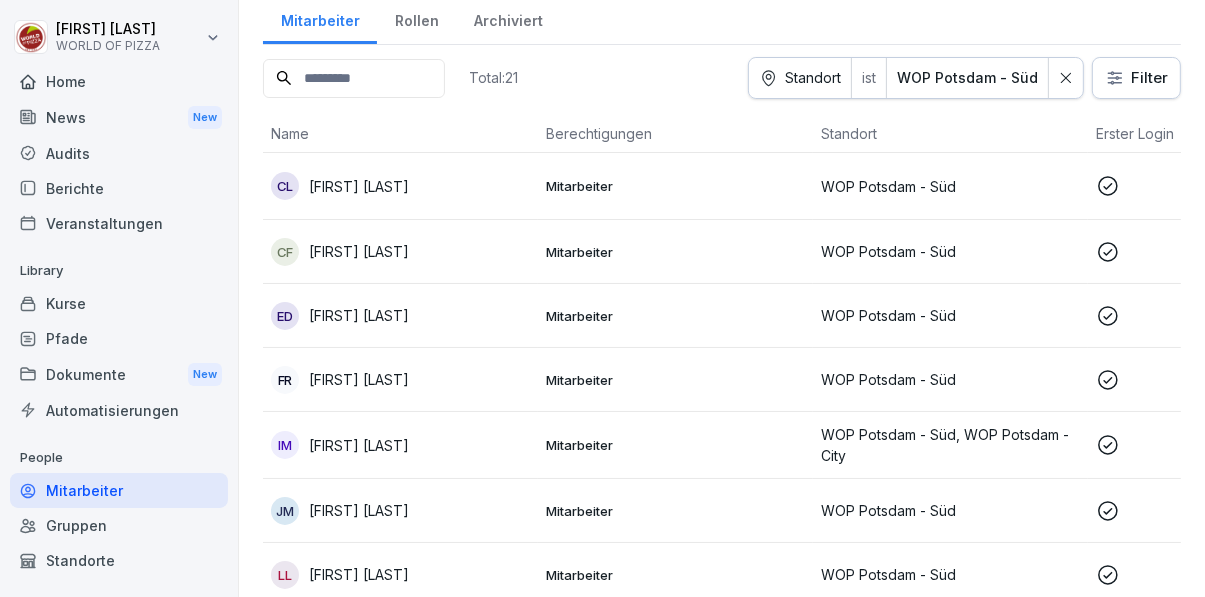 click on "[INITIAL] [FIRST] [LAST]" at bounding box center (400, 316) 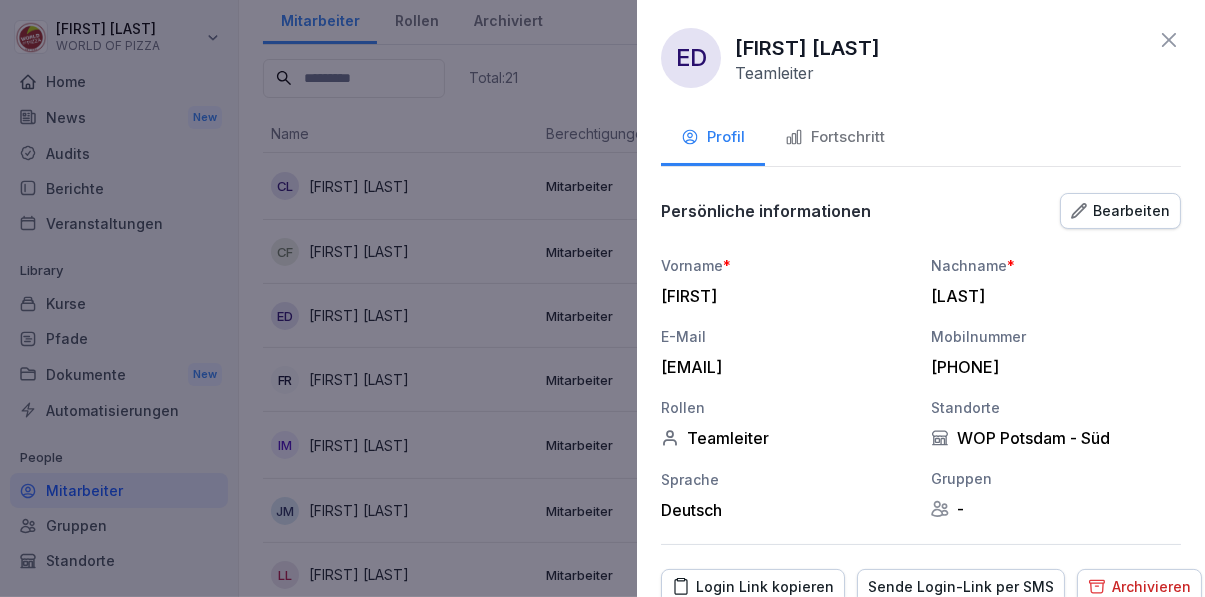 click on "Fortschritt" at bounding box center (835, 137) 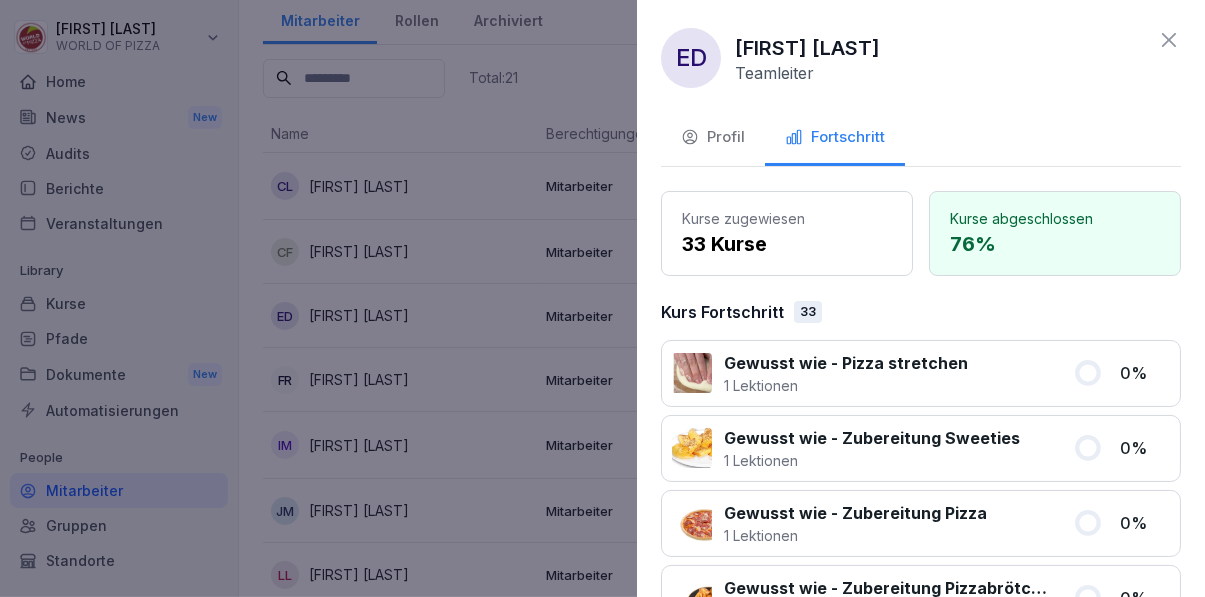 click at bounding box center [602, 298] 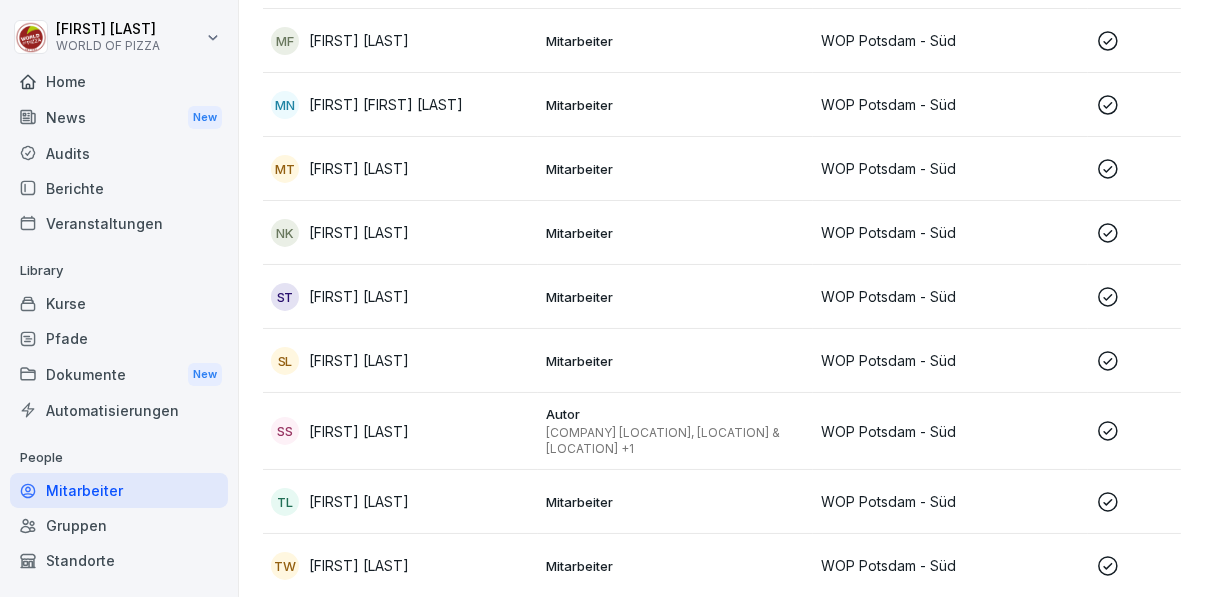 scroll, scrollTop: 861, scrollLeft: 0, axis: vertical 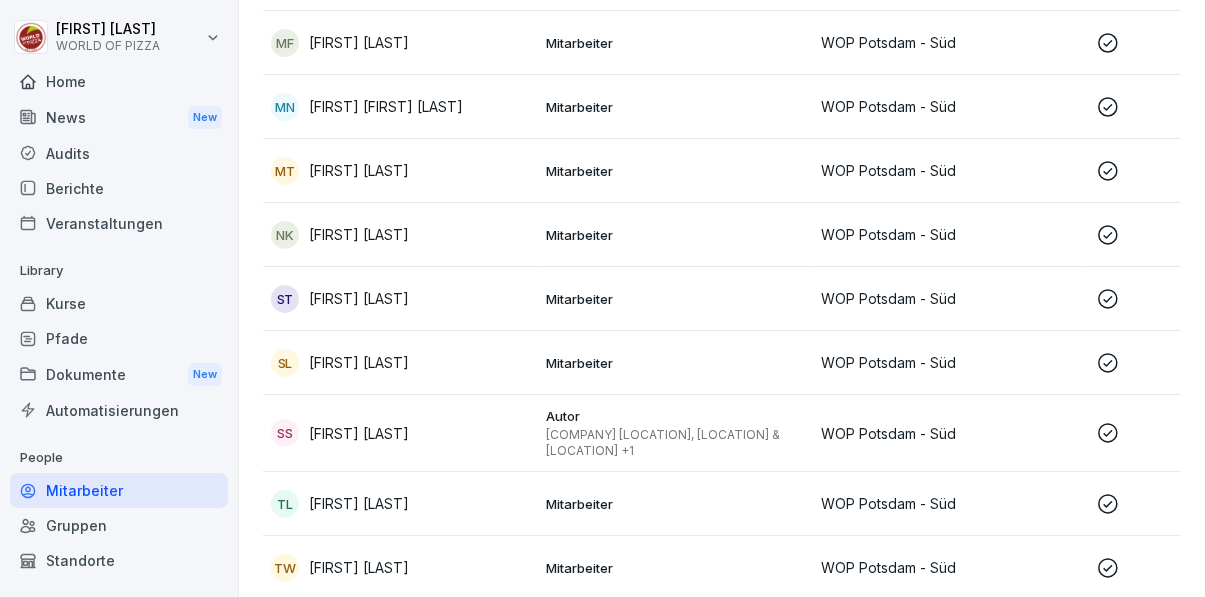 click on "[FIRST] [LAST]" at bounding box center (400, 235) 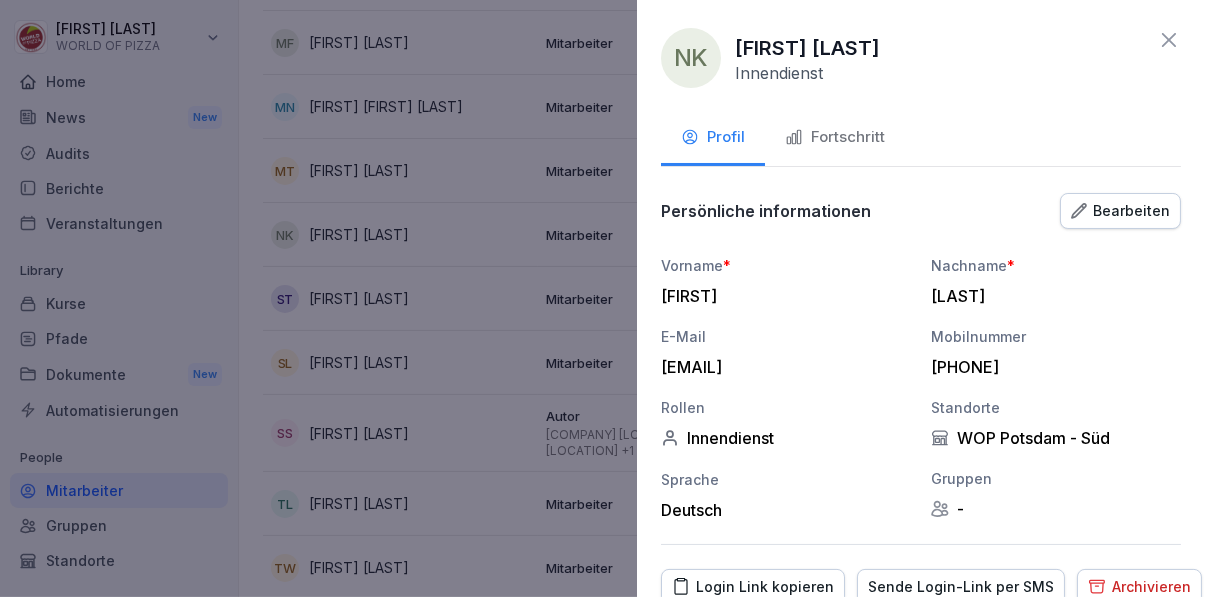 click on "Fortschritt" at bounding box center [835, 139] 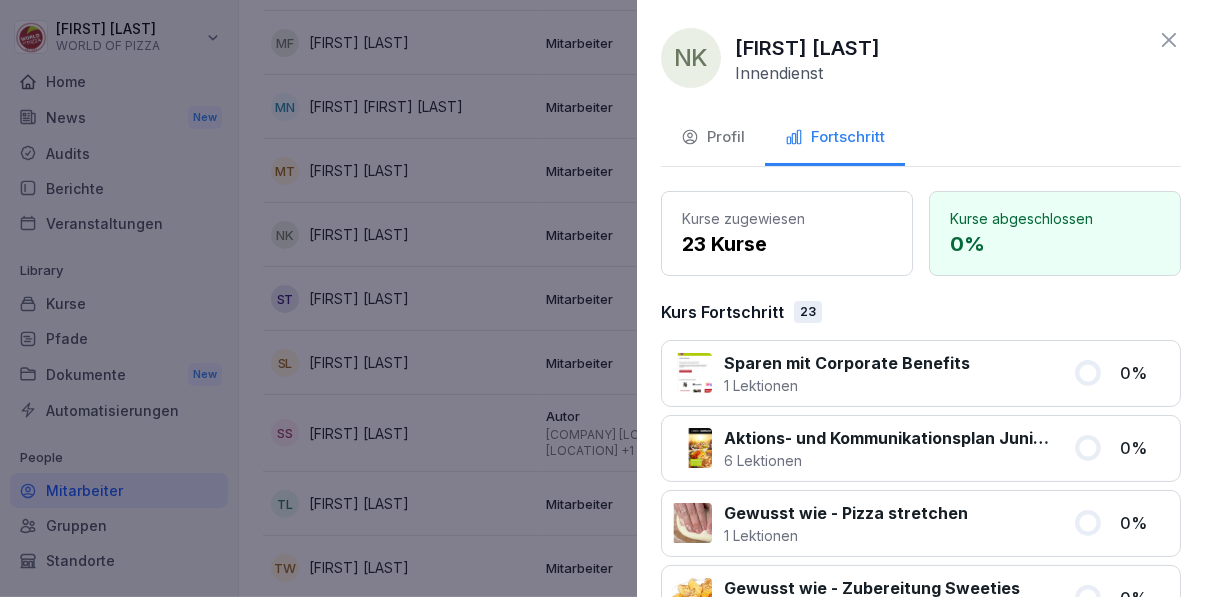 click at bounding box center [602, 298] 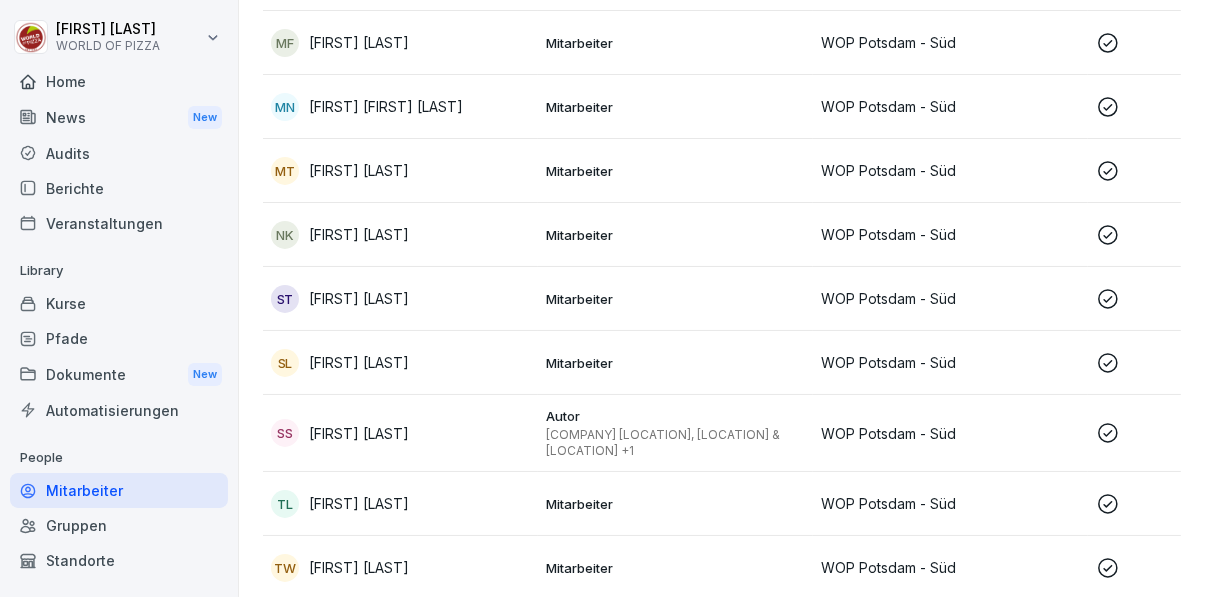 click on "[INITIAL] [FIRST] [LAST]" at bounding box center (400, 299) 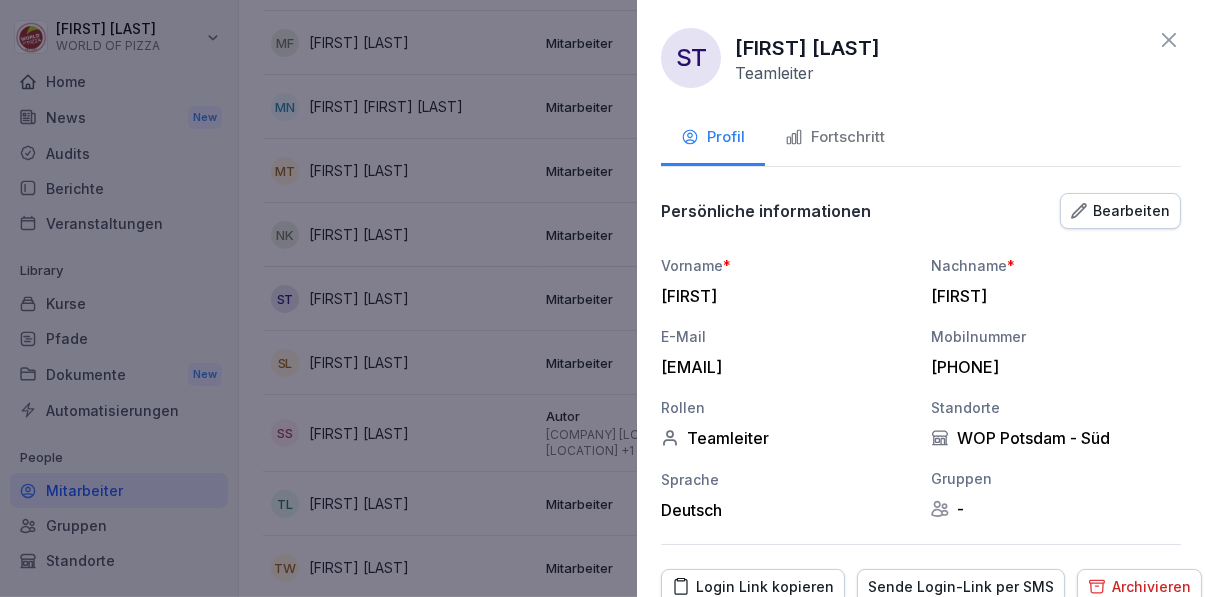 click on "Fortschritt" at bounding box center [835, 137] 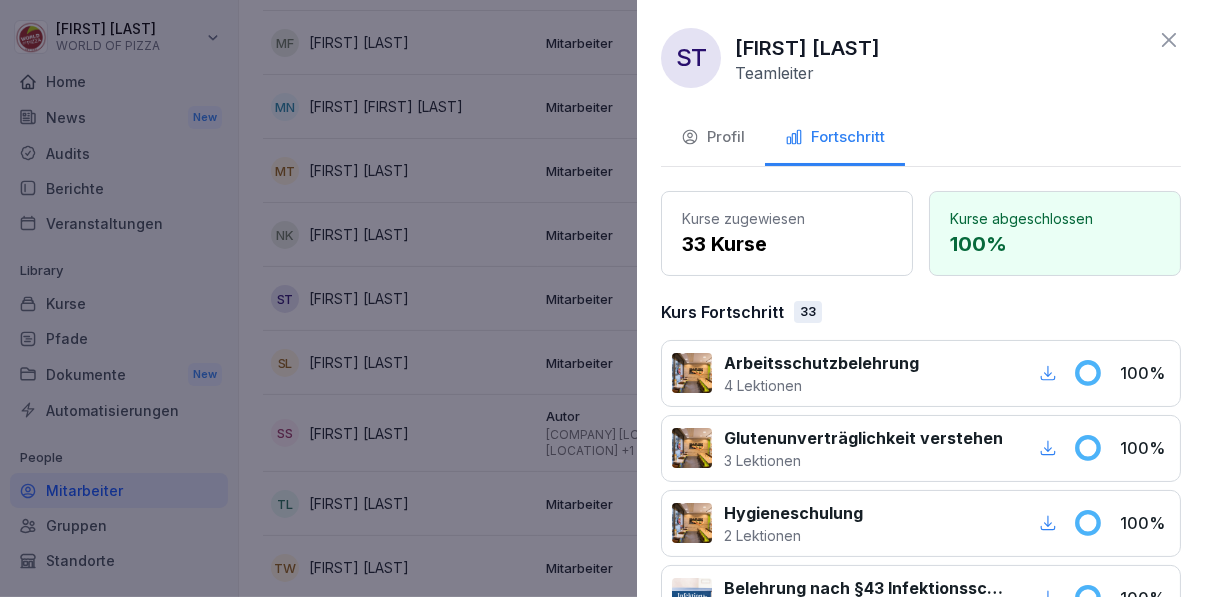 click on "Profil" at bounding box center [713, 137] 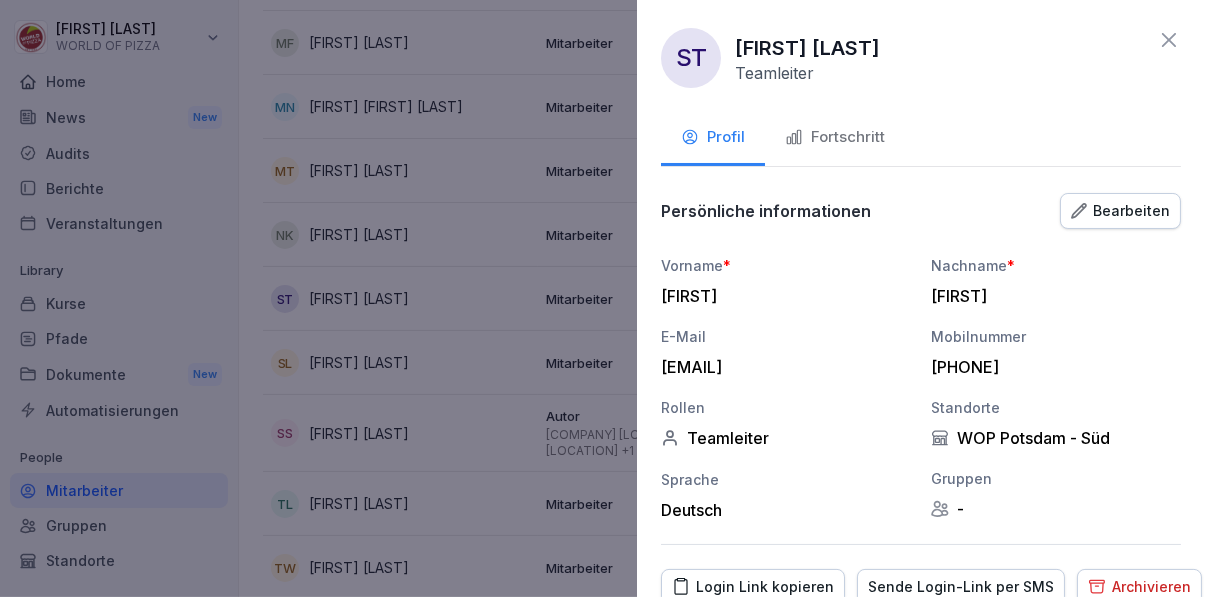 click at bounding box center [602, 298] 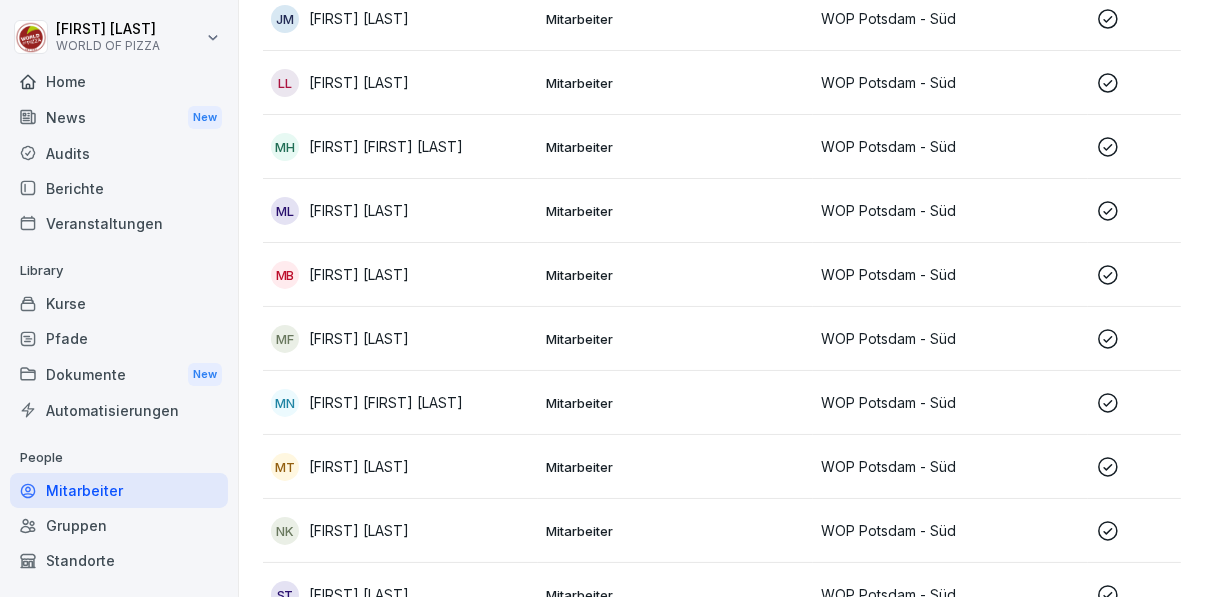 scroll, scrollTop: 562, scrollLeft: 0, axis: vertical 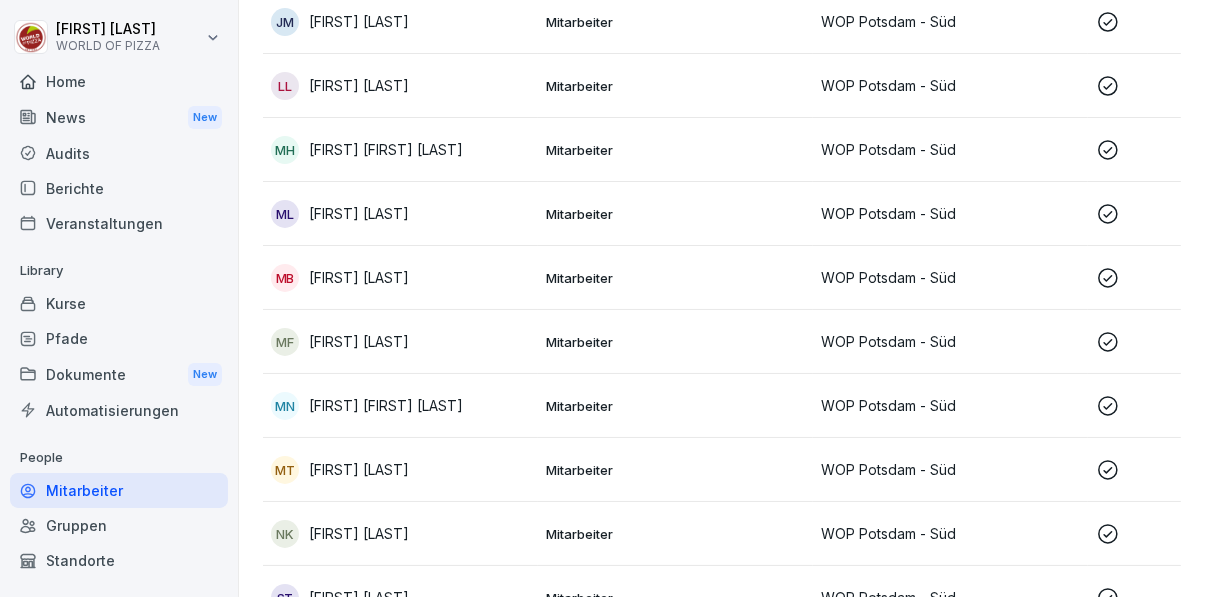 click on "Mitarbeiter" at bounding box center (675, 342) 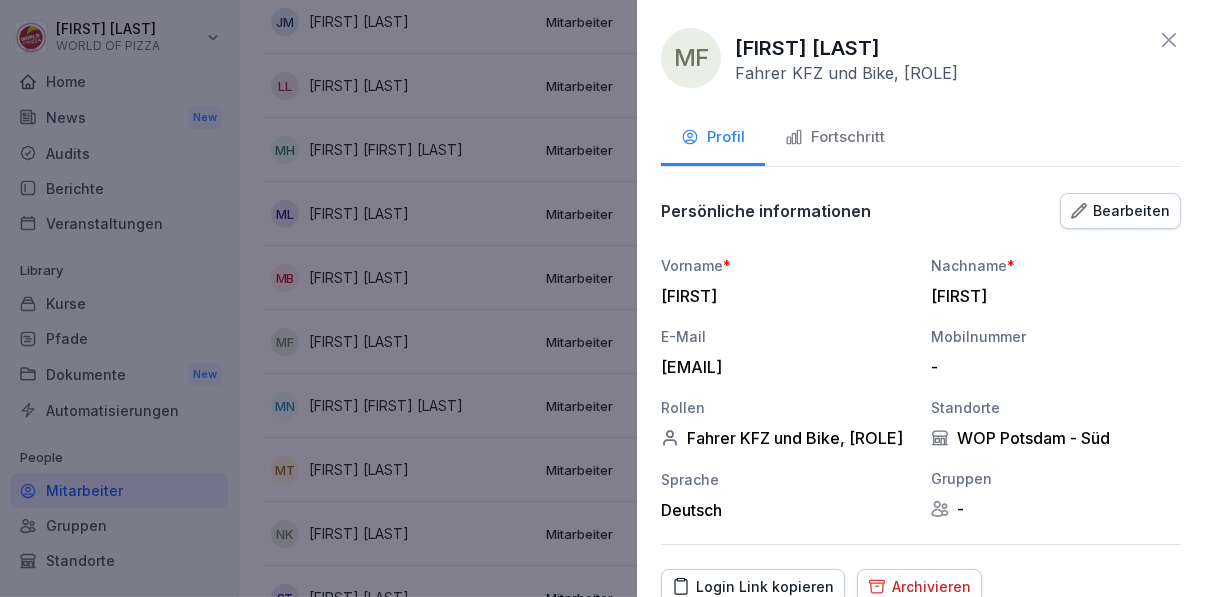 click on "Fortschritt" at bounding box center [835, 137] 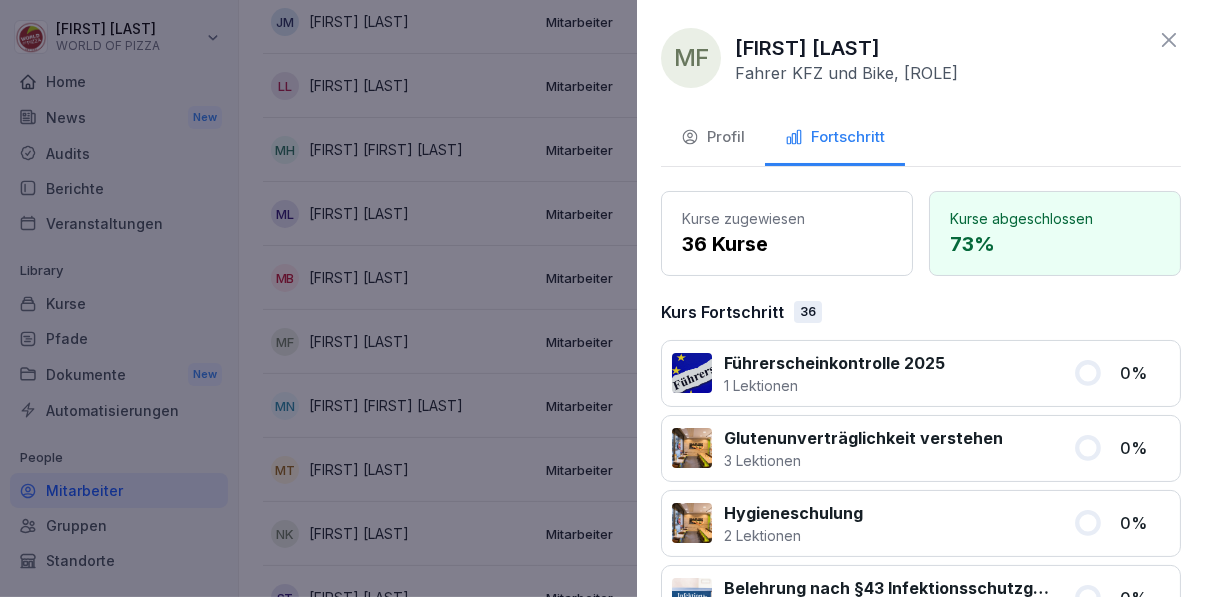 click at bounding box center (602, 298) 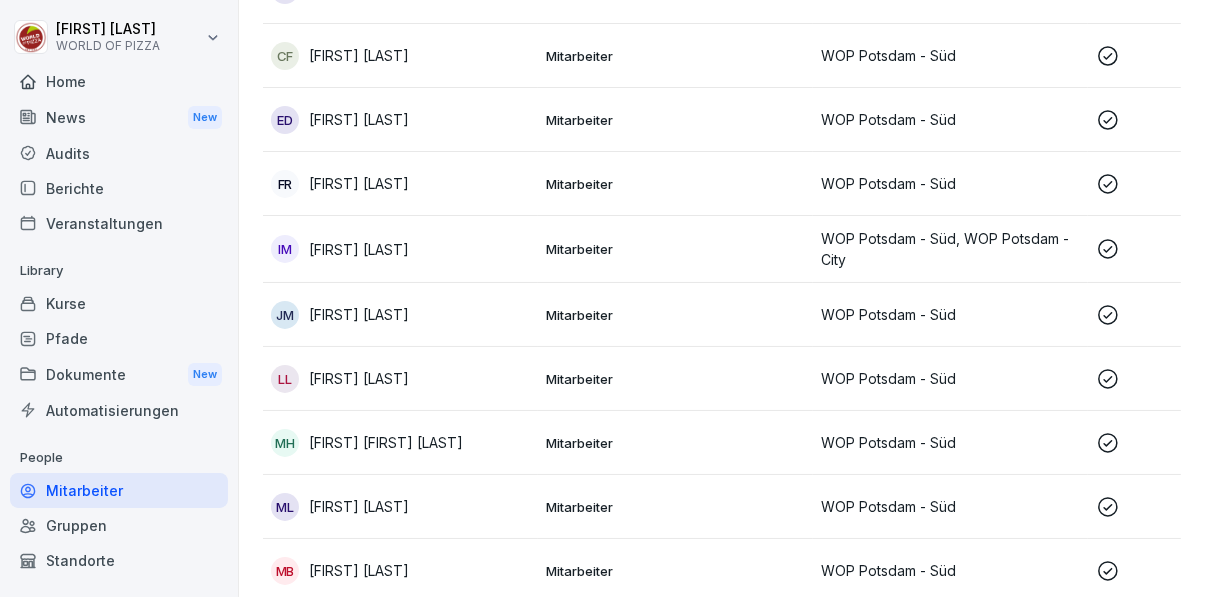 scroll, scrollTop: 0, scrollLeft: 0, axis: both 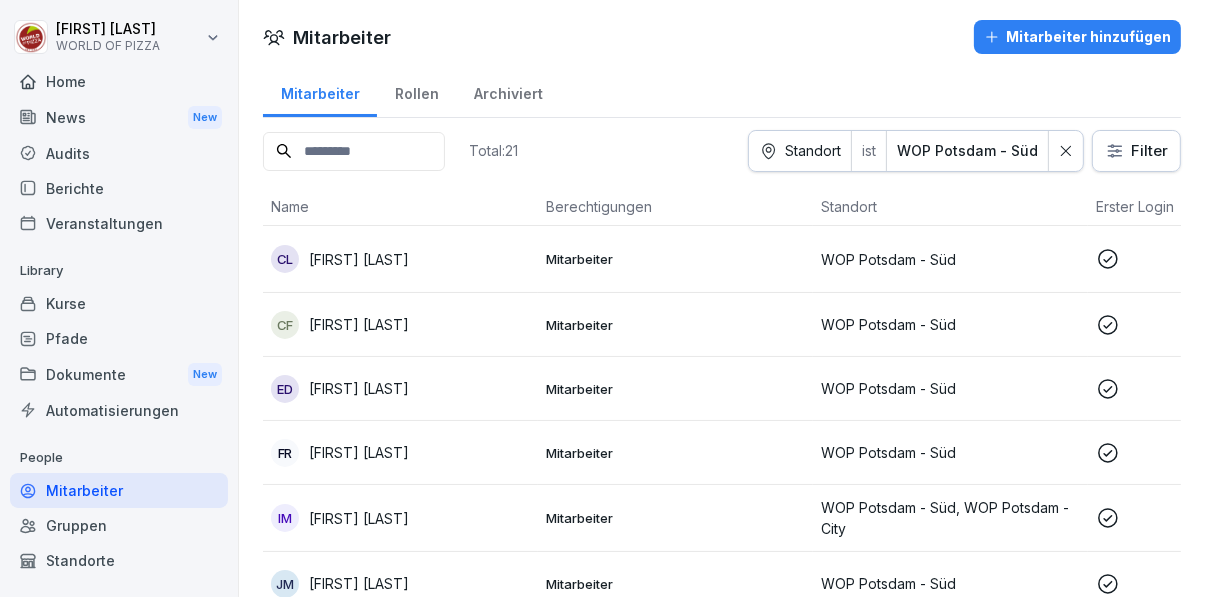 click on "Standorte" at bounding box center [119, 560] 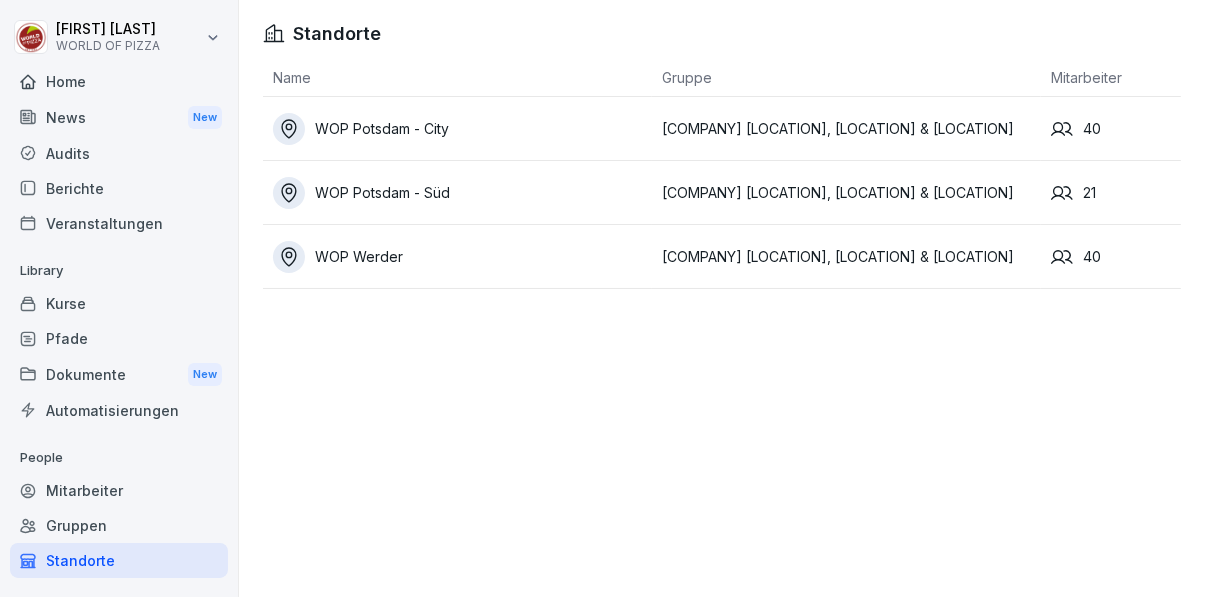 click on "Home" at bounding box center (119, 81) 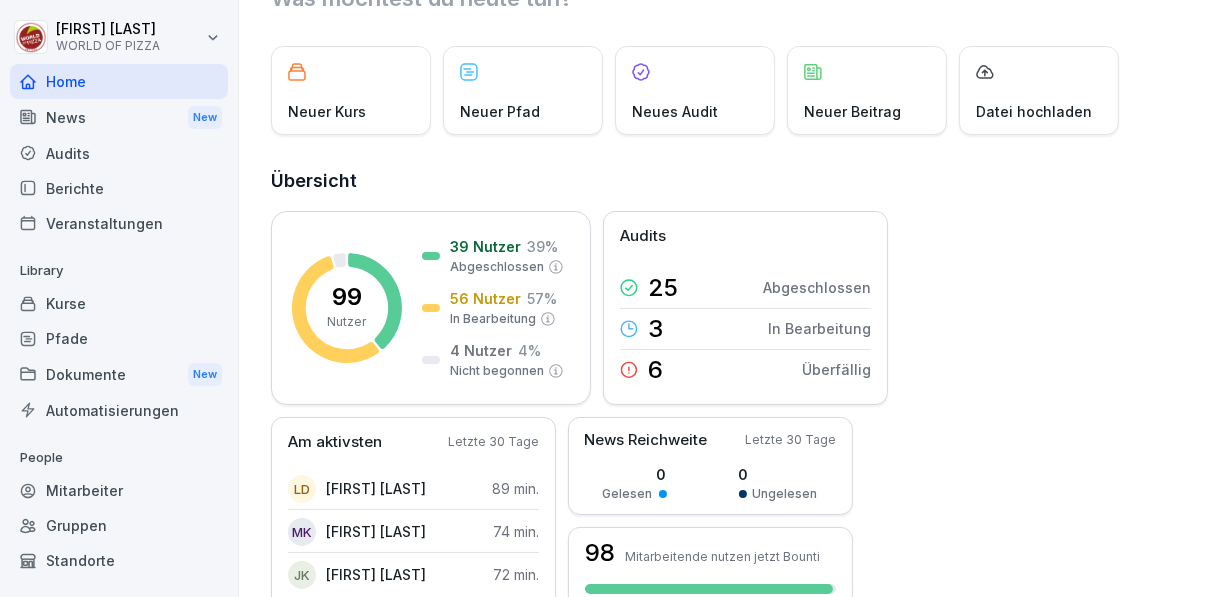 scroll, scrollTop: 0, scrollLeft: 0, axis: both 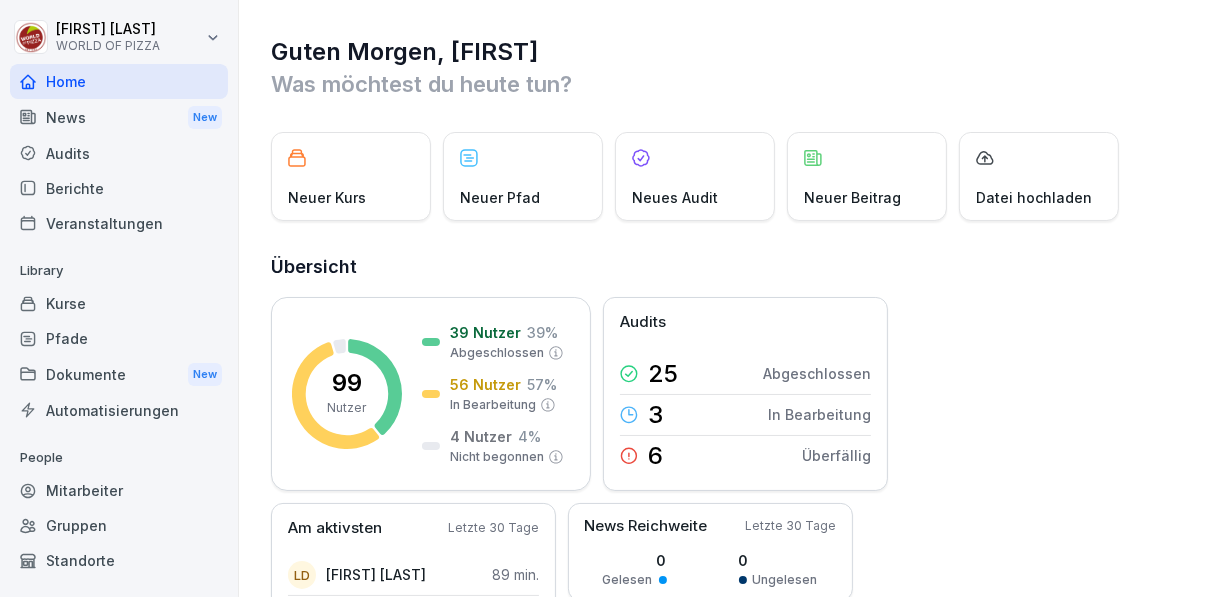 click on "Berichte" at bounding box center [119, 188] 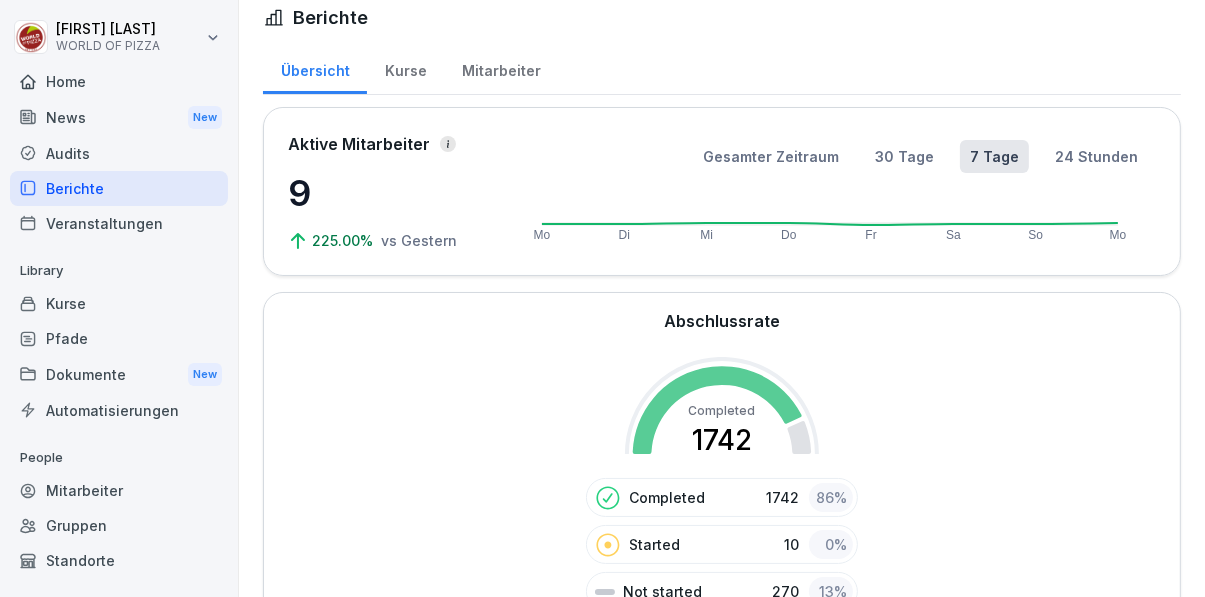 scroll, scrollTop: 0, scrollLeft: 0, axis: both 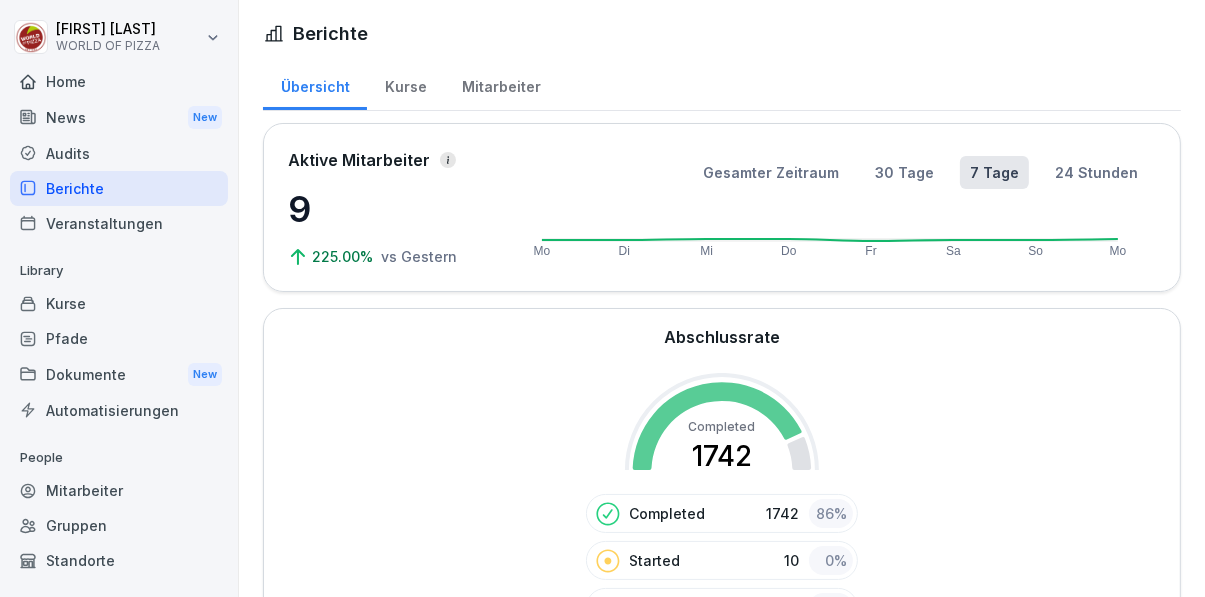 click on "[FIRST] [LAST] WORLD OF PIZZA Home News New Audits Berichte Veranstaltungen Library Kurse Pfade Dokumente New Automatisierungen People Mitarbeiter Gruppen Standorte Support Einstellungen Berichte Übersicht Kurse Mitarbeiter Aktive Mitarbeiter 9 225.00% vs Gestern Gesamter Zeitraum 30 Tage 7 Tage 24 Stunden Mo Di Mi Do Fr Sa So Mo Abschlussrate Completed 1742 Completed 1742 86 % Started 10 0 % Not started 270 13 % Eingeladene Mitarbeiter 99 Nutzer Kurse Abschluss für zugewiesene Kurse Sparen mit Corporate Benefits 99 67 % Arbeitsplatzbeschreibung für Fahrer 62 94 % Willkommen bei WOP Potsdam Süd 23 96 % Willkommen bei WOP Cottbus 5 100 % Löschen einer Antwort bei Google Bewertungen 2 100 % Führerscheinkontrolle 2025 65 62 % Gewusst wie - Zubereitung Pizza 38 87 % Arbeitsplatzbeschreibung für Teammanager 1 100 % Brandschutzhelfer Zertifikat upload 1 100 % Glutenunverträglichkeit verstehen 99 89 % Willkommen bei Bounti!     53 92 % Willkommen bei WOP Werder (Havel) 40 85 % 39 85 % 3 100 % 38 87 % 1 100" at bounding box center [602, 298] 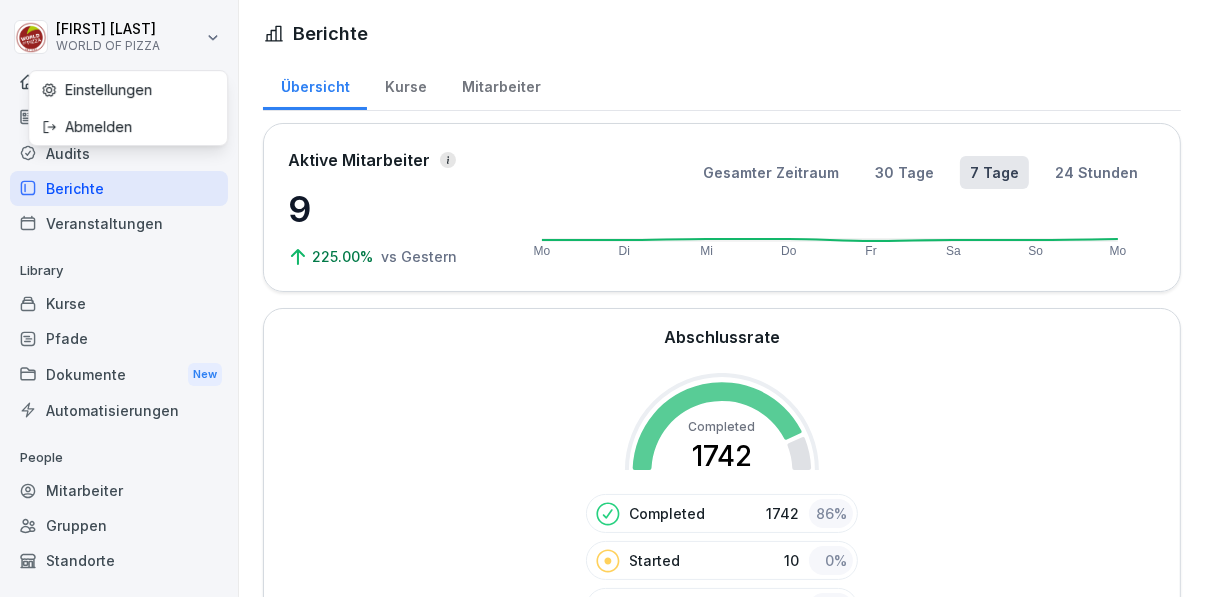click on "Abmelden" at bounding box center [128, 126] 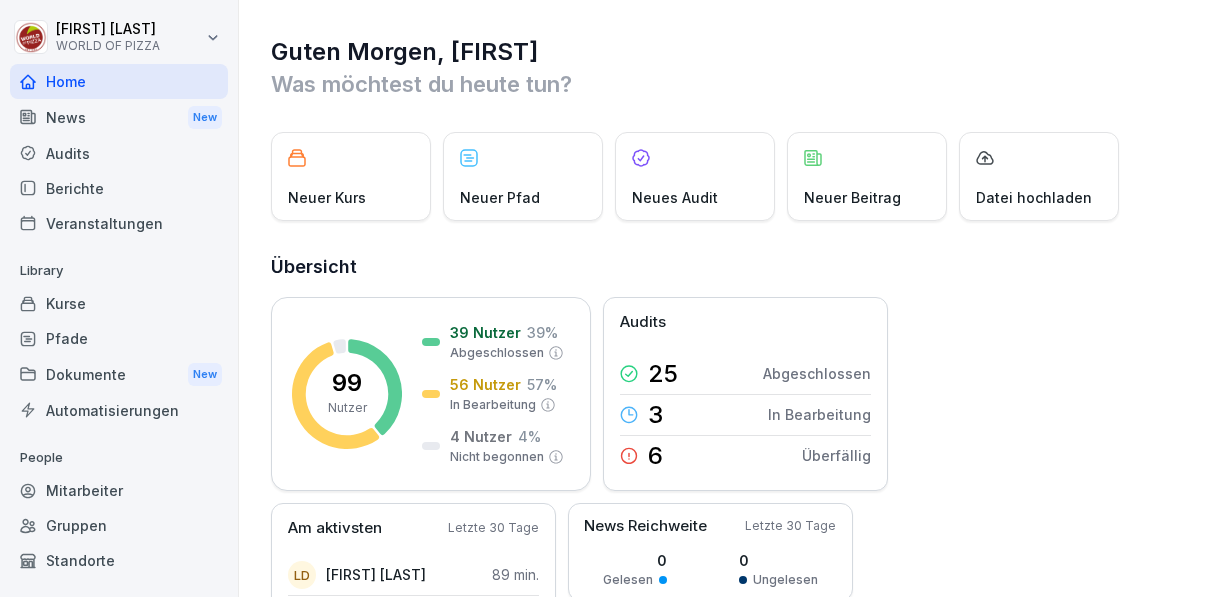 scroll, scrollTop: 0, scrollLeft: 0, axis: both 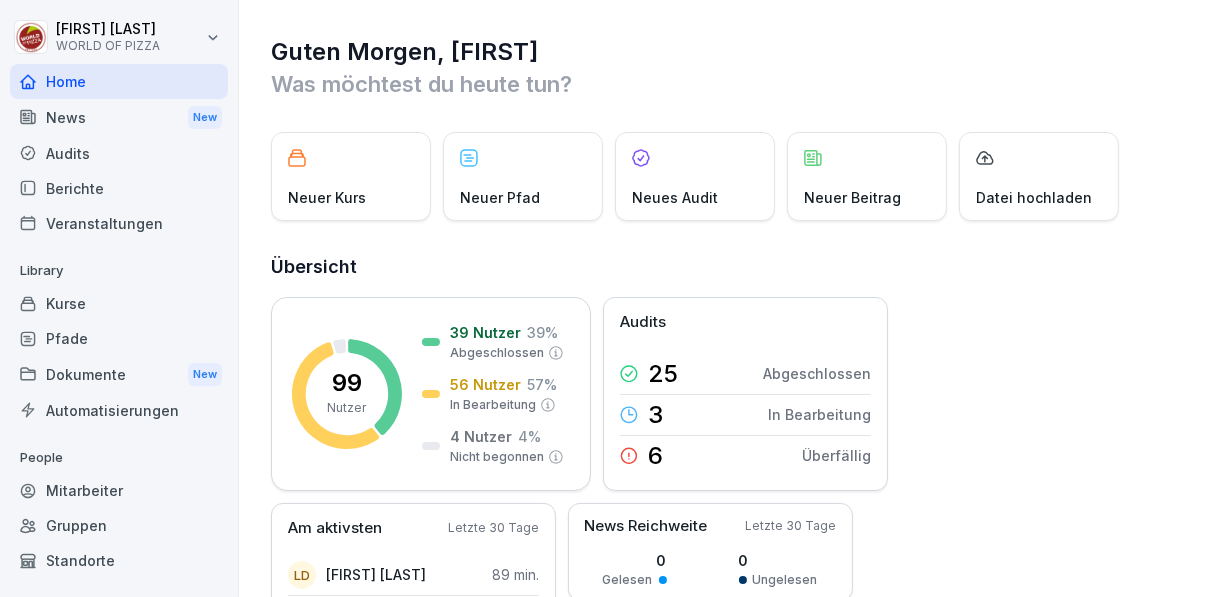 click on "Mitarbeiter" at bounding box center (119, 490) 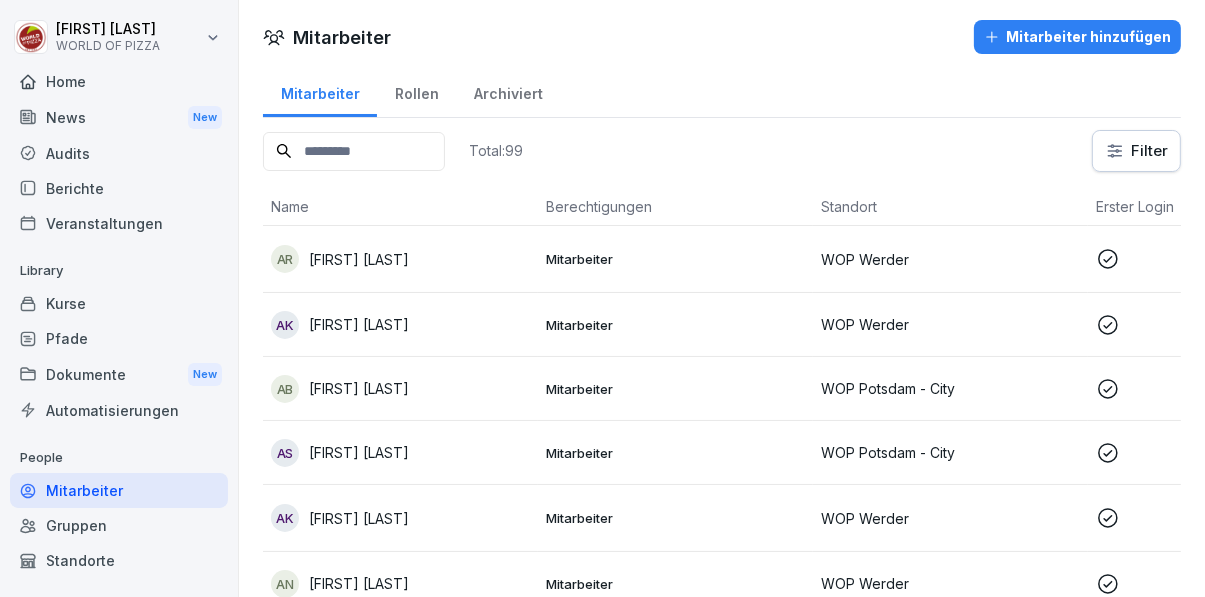 click on "WORLD OF PIZZA Home News New Audits Berichte Veranstaltungen Library Kurse Pfade Dokumente New Automatisierungen People Mitarbeiter Gruppen Standorte Support Einstellungen Mitarbeiter Mitarbeiter hinzufügen Mitarbeiter Rollen Archiviert Total:  99 Filter Name Berechtigungen Standort Erster Login Rolle AR [FIRST] [LAST] Mitarbeiter WOP Werder Fahrer KFZ und Bike, Teamleiter, Fahrer KFZ AK [FIRST] [LAST] Mitarbeiter WOP Werder Fahrer KFZ und Bike AB [FIRST] [LAST] Mitarbeiter WOP Potsdam - City Fahrer nur BIKE AS [FIRST] [LAST] Mitarbeiter WOP Potsdam - City Fahrer KFZ und Bike AK [FIRST] [LAST] Mitarbeiter WOP Werder Fahrer KFZ und Bike, Innendienst, Fuhrparkleiter AN [FIRST] [LAST] Mitarbeiter WOP Werder Fahrer KFZ AC [FIRST] [LAST] Mitarbeiter WOP Werder Teamleiter, Innendienst AK [FIRST] [LAST] Mitarbeiter WOP Werder Fahrer nur BIKE AM [FIRST] [LAST] Mitarbeiter WOP Potsdam - City Fahrer KFZ und Bike BY [FIRST] [LAST] Mitarbeiter WOP Potsdam - City Fahrer KFZ BM [FIRST] [LAST] Mitarbeiter BN BA" at bounding box center (602, 298) 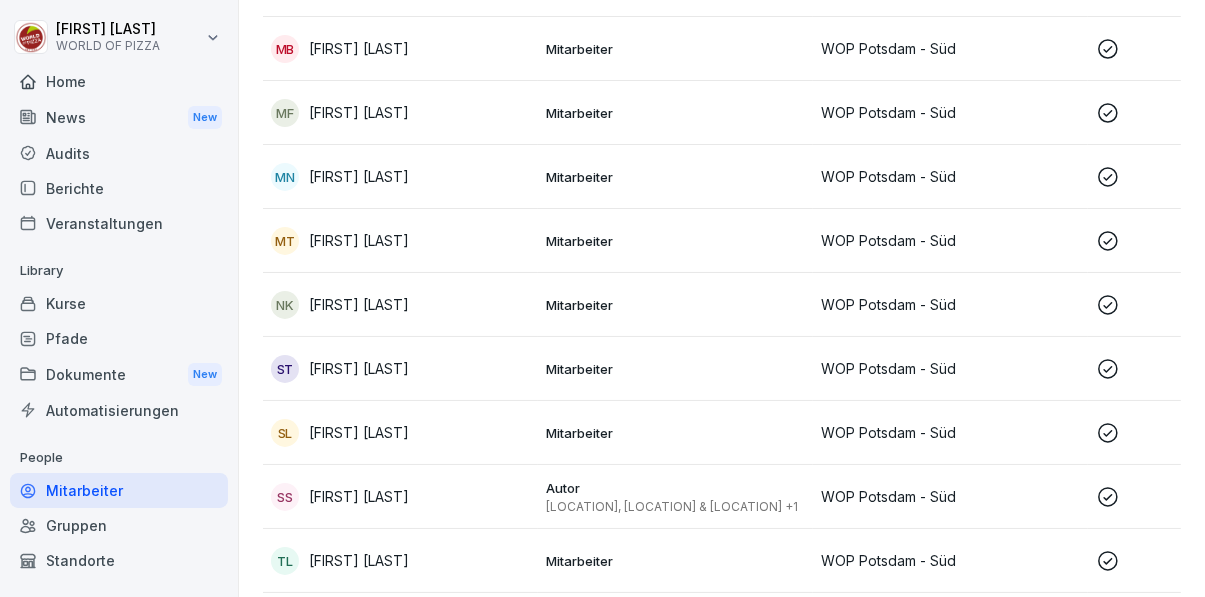 scroll, scrollTop: 792, scrollLeft: 0, axis: vertical 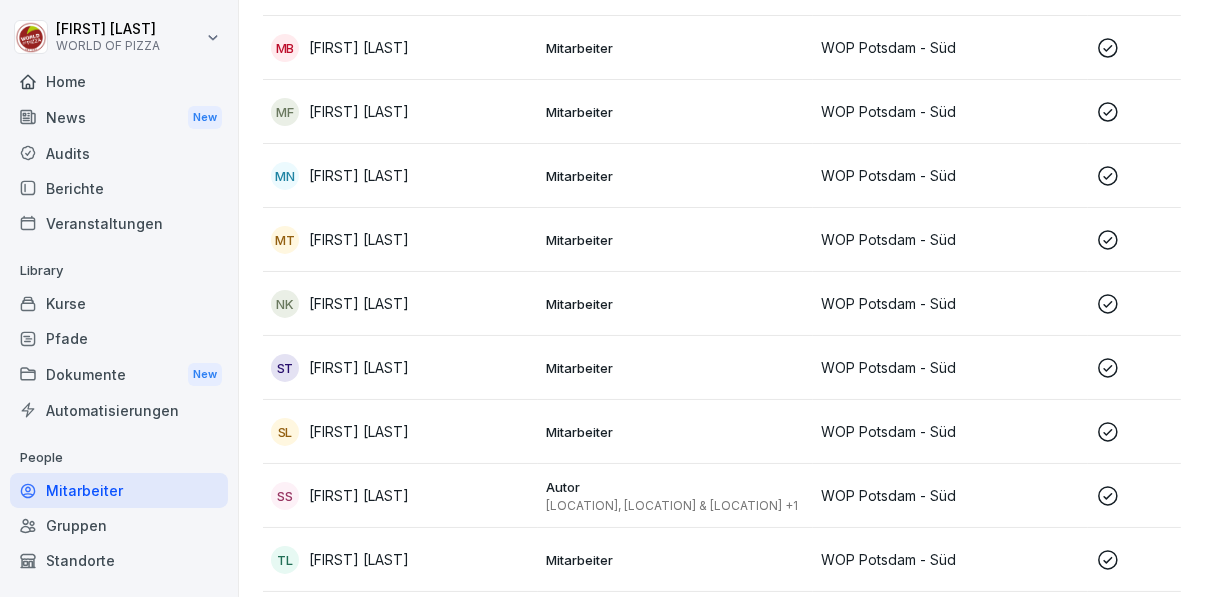 click on "[FIRST] [LAST]" at bounding box center [400, 176] 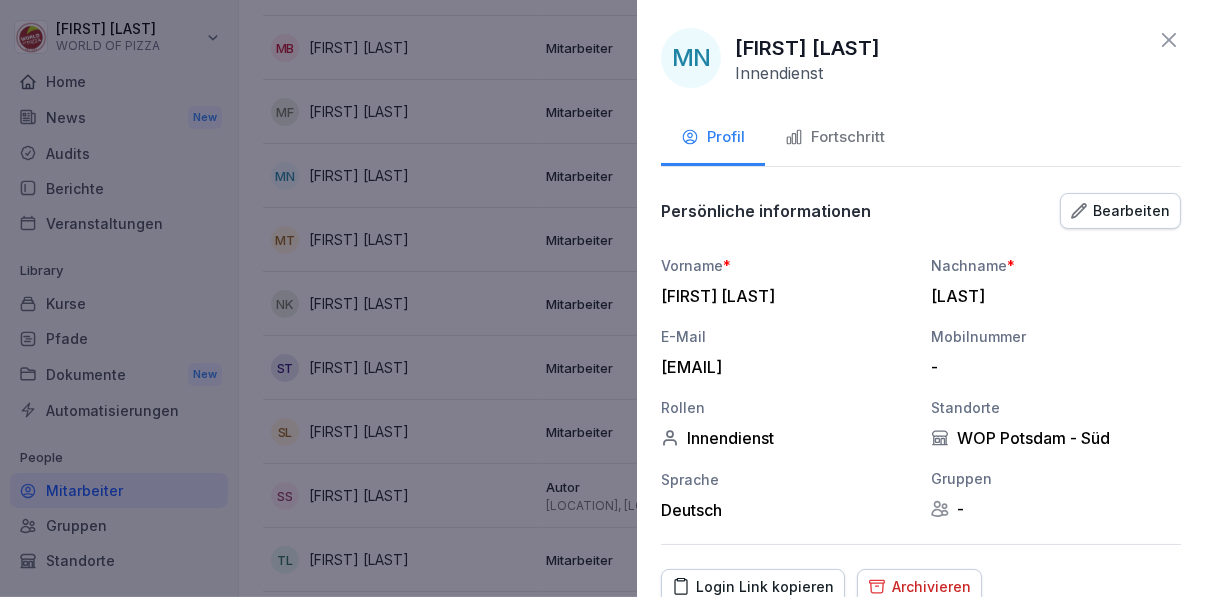 click on "Fortschritt" at bounding box center [835, 137] 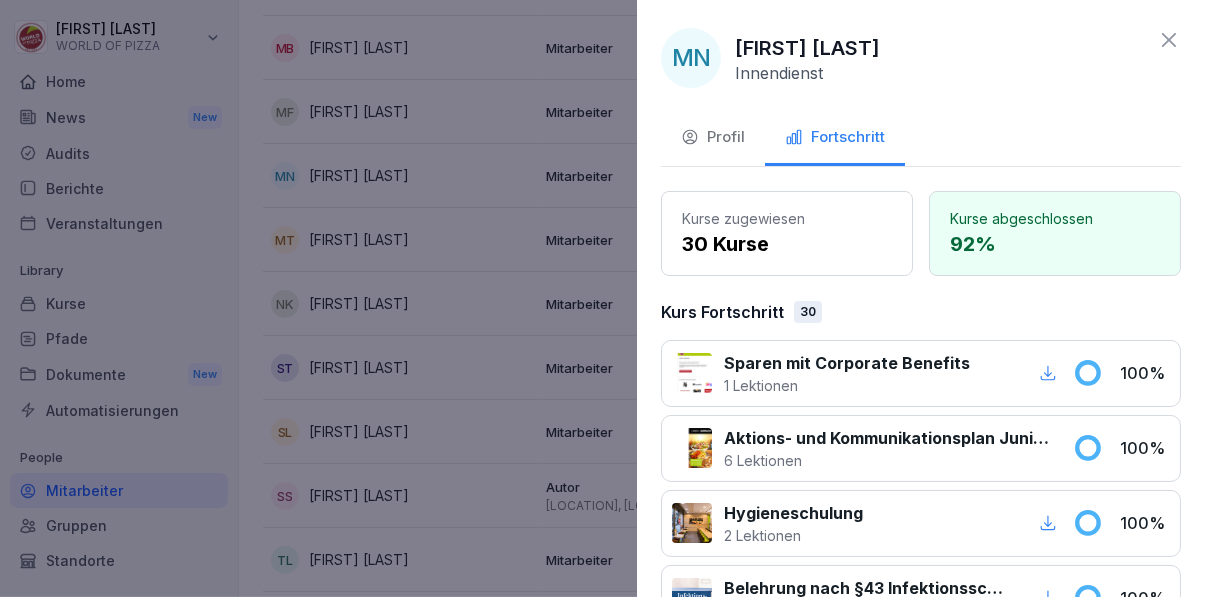 click at bounding box center (602, 298) 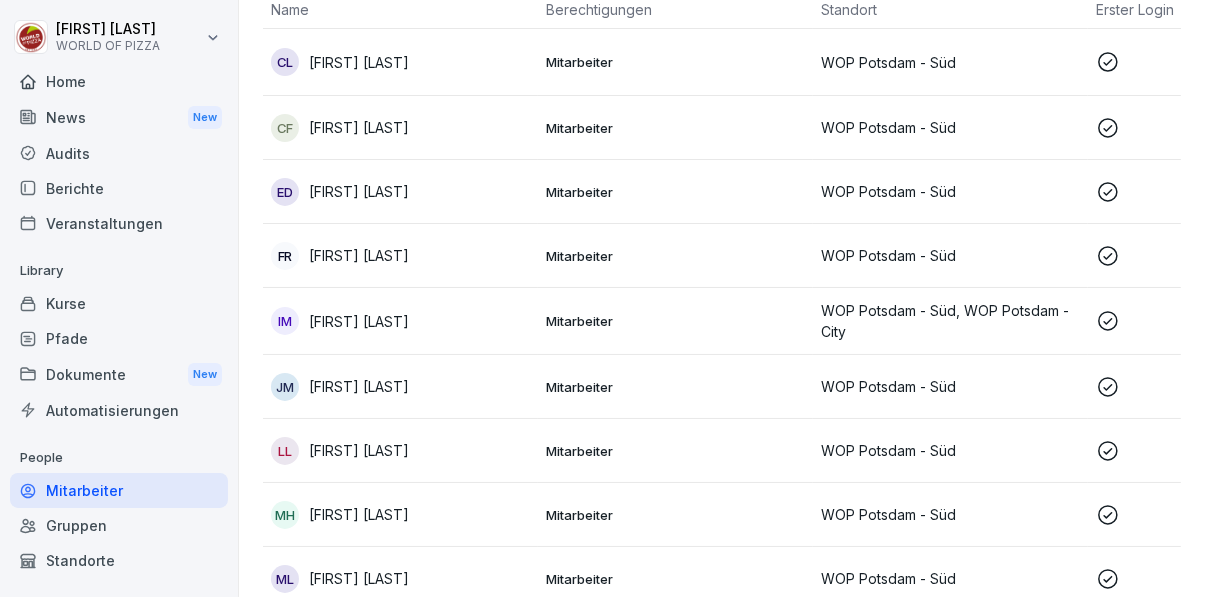 scroll, scrollTop: 0, scrollLeft: 0, axis: both 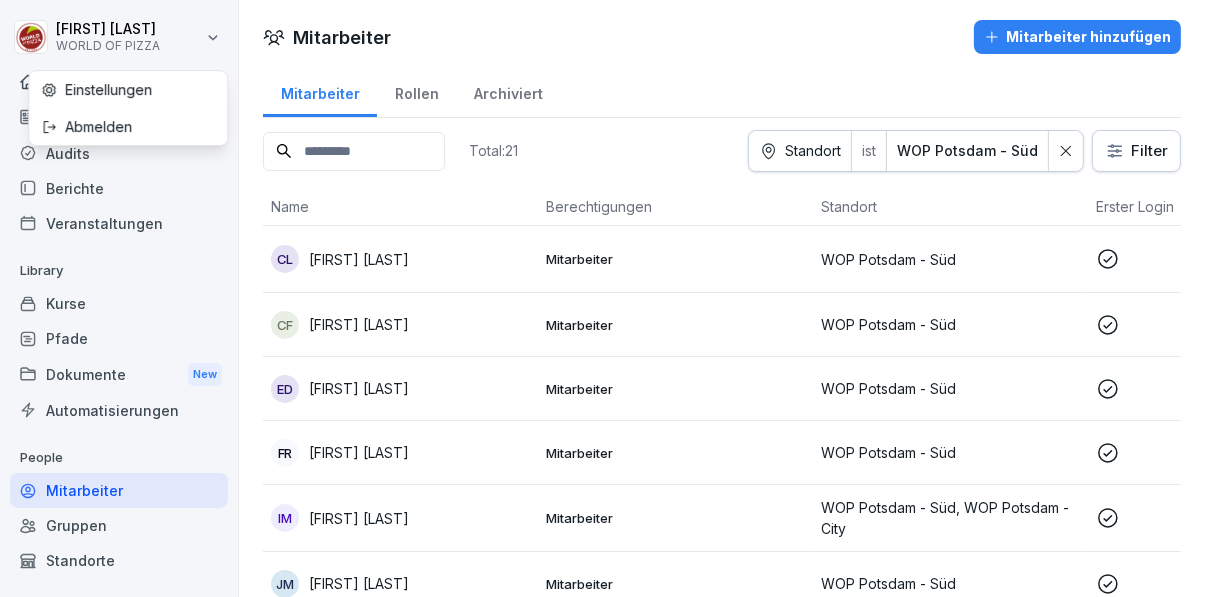 click on "Total:  21 Standort ist WOP Potsdam - Süd Filter Name Berechtigungen Standort Erster Login Rolle CL [FIRST] [LAST] Mitarbeiter WOP Potsdam - Süd Innendienst CF [FIRST] [LAST] Mitarbeiter WOP Potsdam - Süd Fahrer KFZ und Bike ED [FIRST] [LAST] Mitarbeiter WOP Potsdam - Süd Teamleiter FR [FIRST] [LAST] Mitarbeiter WOP Potsdam - Süd Innendienst IM [FIRST] [LAST] Mitarbeiter WOP Potsdam - Süd, WOP Potsdam - City Azubi JM [FIRST] [LAST] Mitarbeiter WOP Potsdam - Süd Innendienst LL [FIRST] [LAST] Mitarbeiter WOP Potsdam - Süd Innendienst MH [FIRST] [LAST] Mitarbeiter WOP Potsdam - Süd Innendienst ML [FIRST] [LAST] Mitarbeiter WOP Potsdam - Süd Teamleiter MB [FIRST] [LAST] Mitarbeiter WOP Potsdam - Süd Innendienst MF [FIRST] [LAST] MN MT NK" at bounding box center (602, 298) 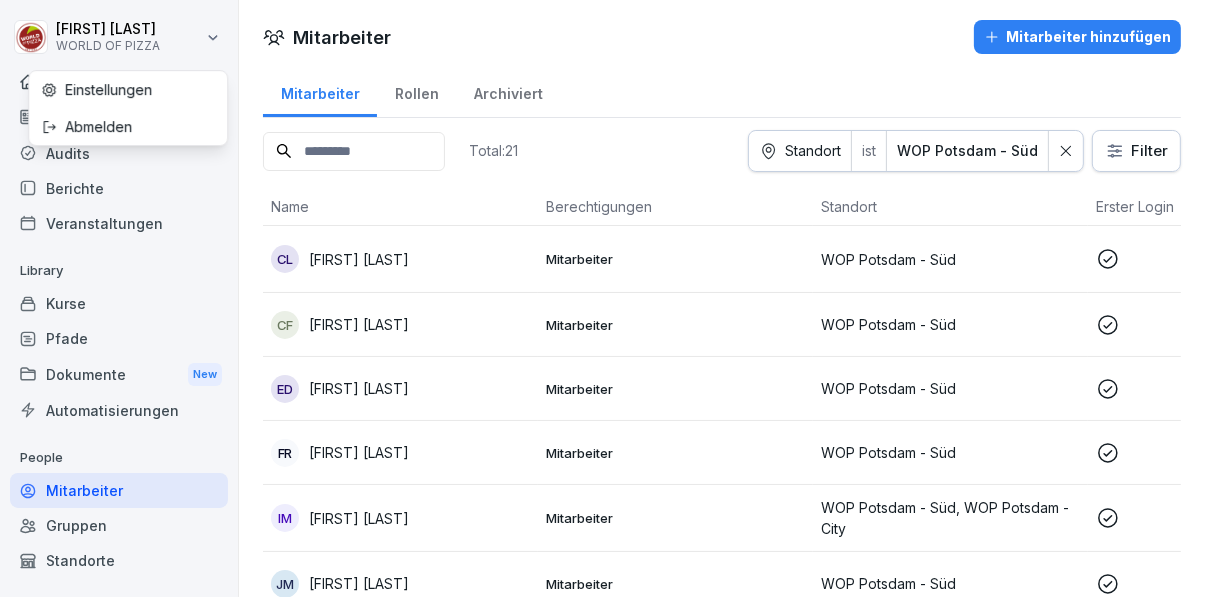 click on "Abmelden" at bounding box center (128, 126) 